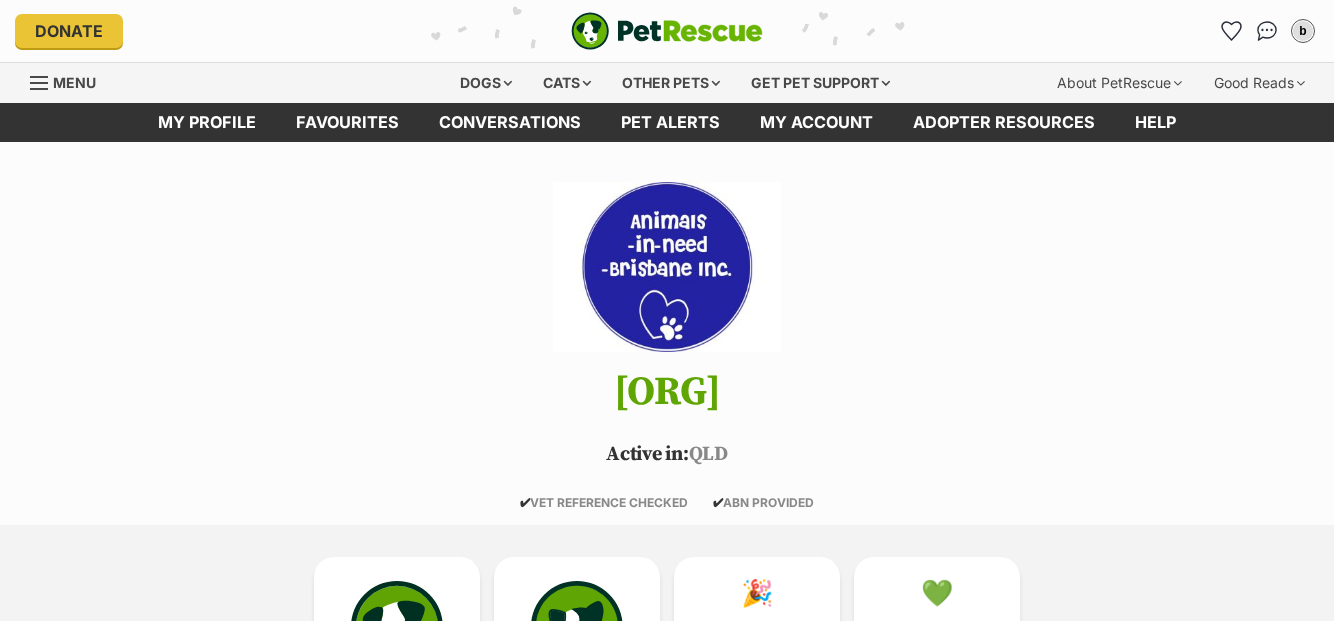 scroll, scrollTop: 0, scrollLeft: 0, axis: both 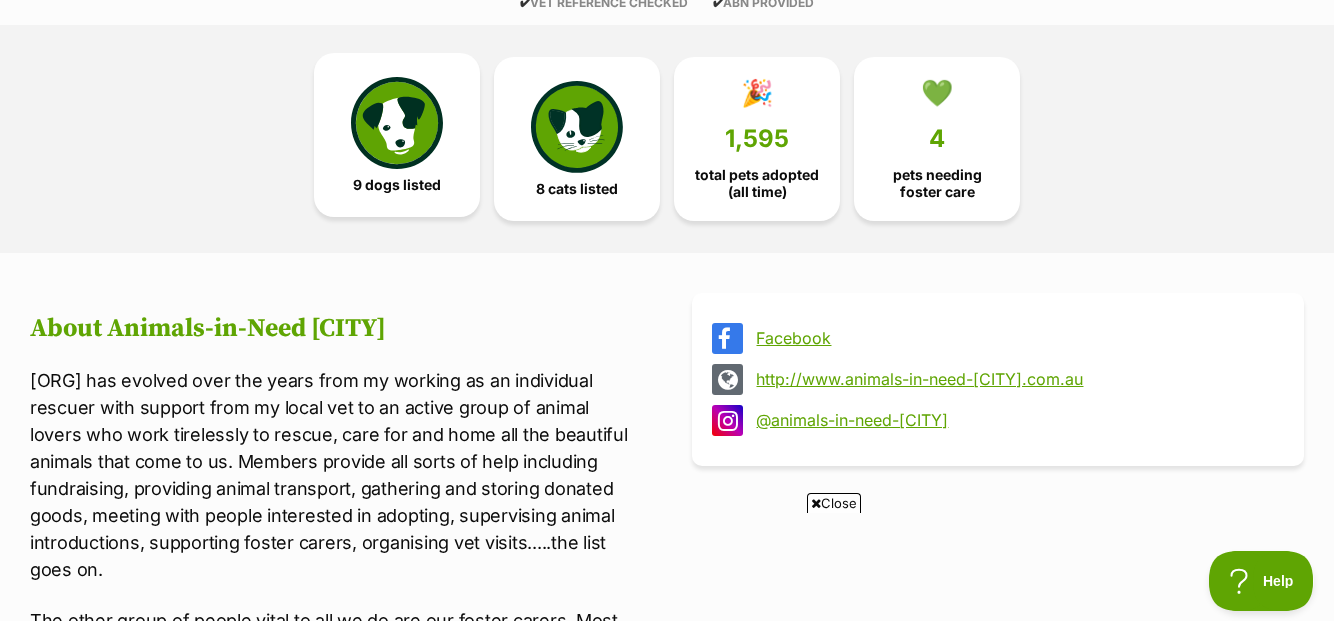 click at bounding box center (397, 123) 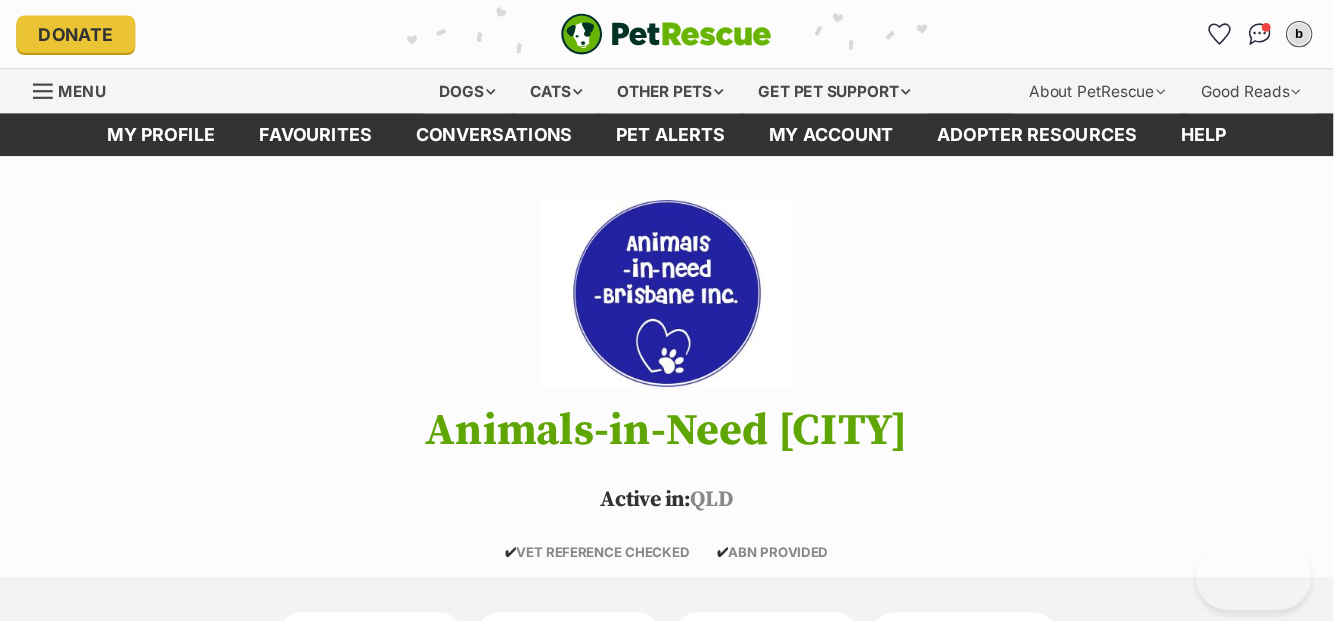 scroll, scrollTop: 0, scrollLeft: 0, axis: both 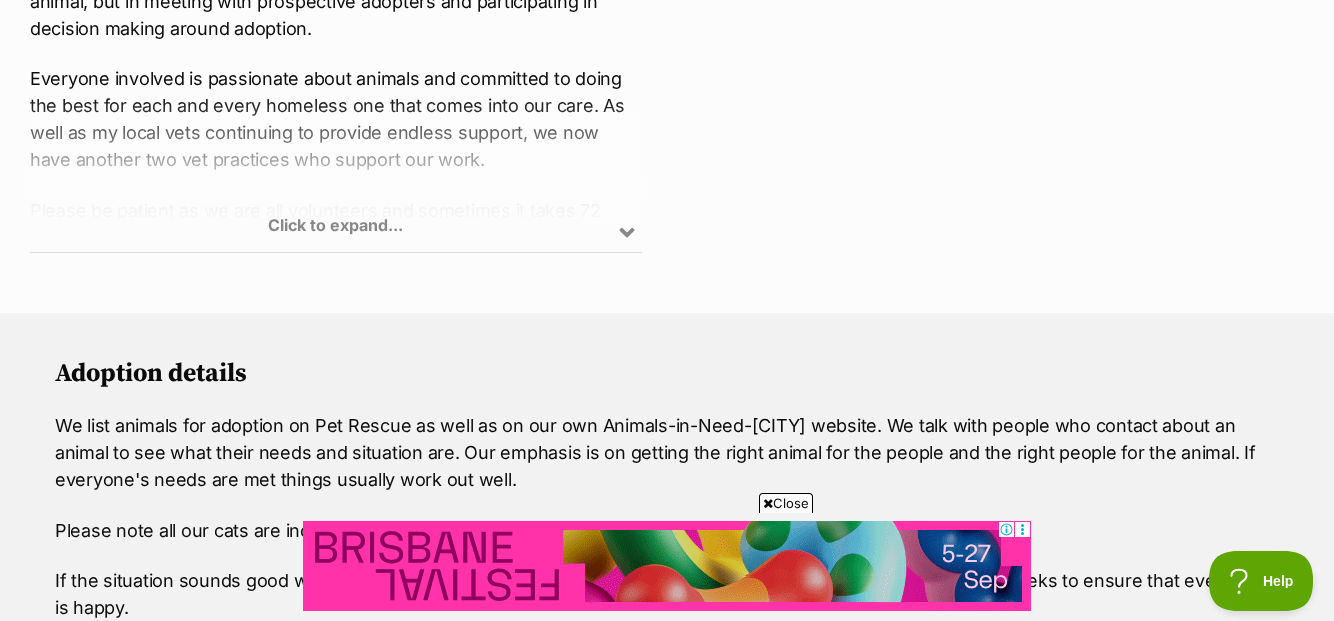 click on "Click to expand..." at bounding box center (336, 174) 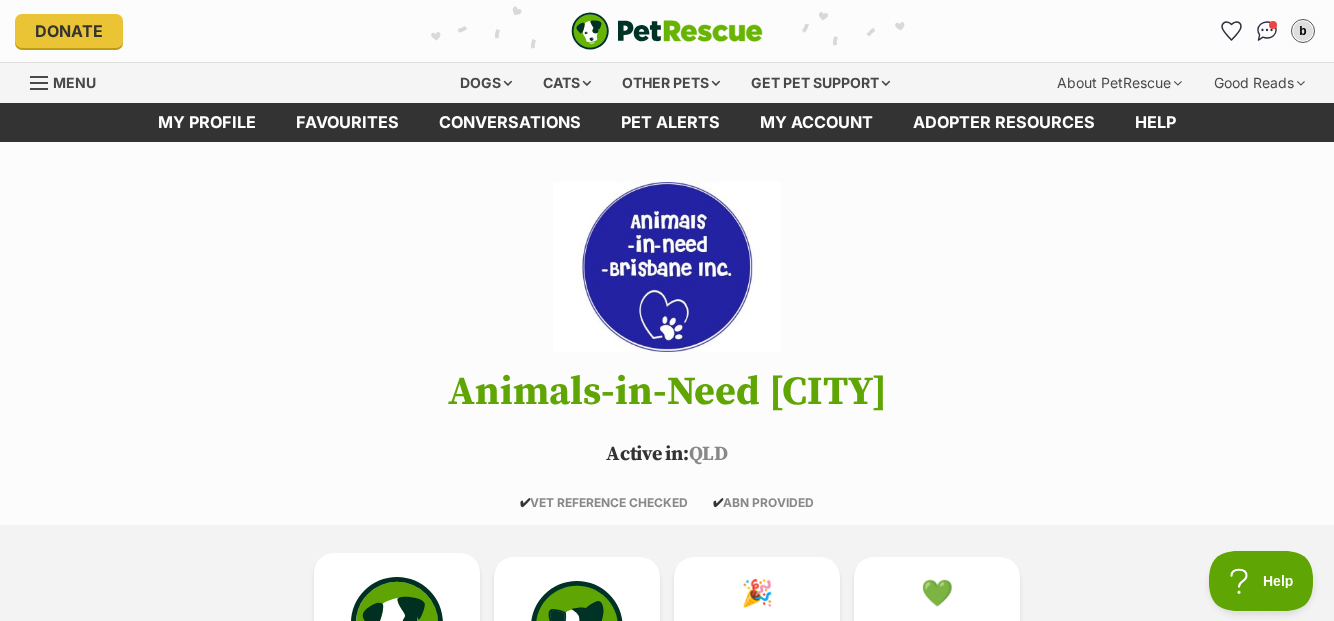 scroll, scrollTop: 0, scrollLeft: 0, axis: both 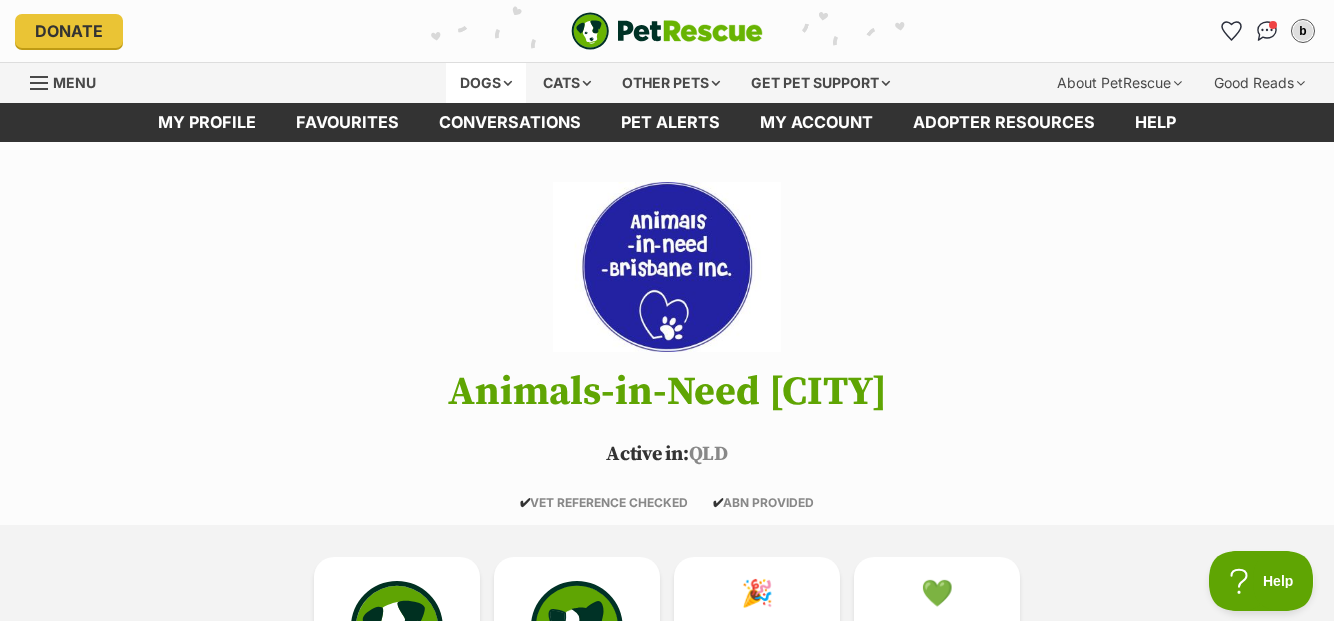 click on "Dogs" at bounding box center (486, 83) 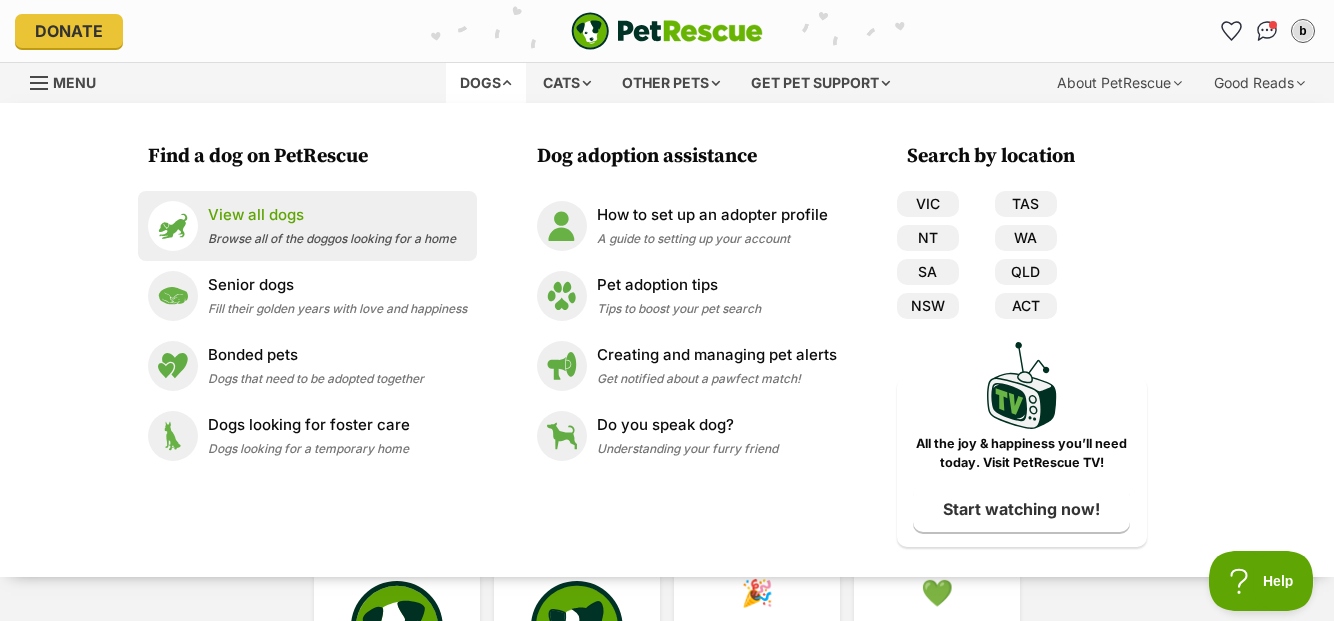 click on "View all dogs" at bounding box center (332, 215) 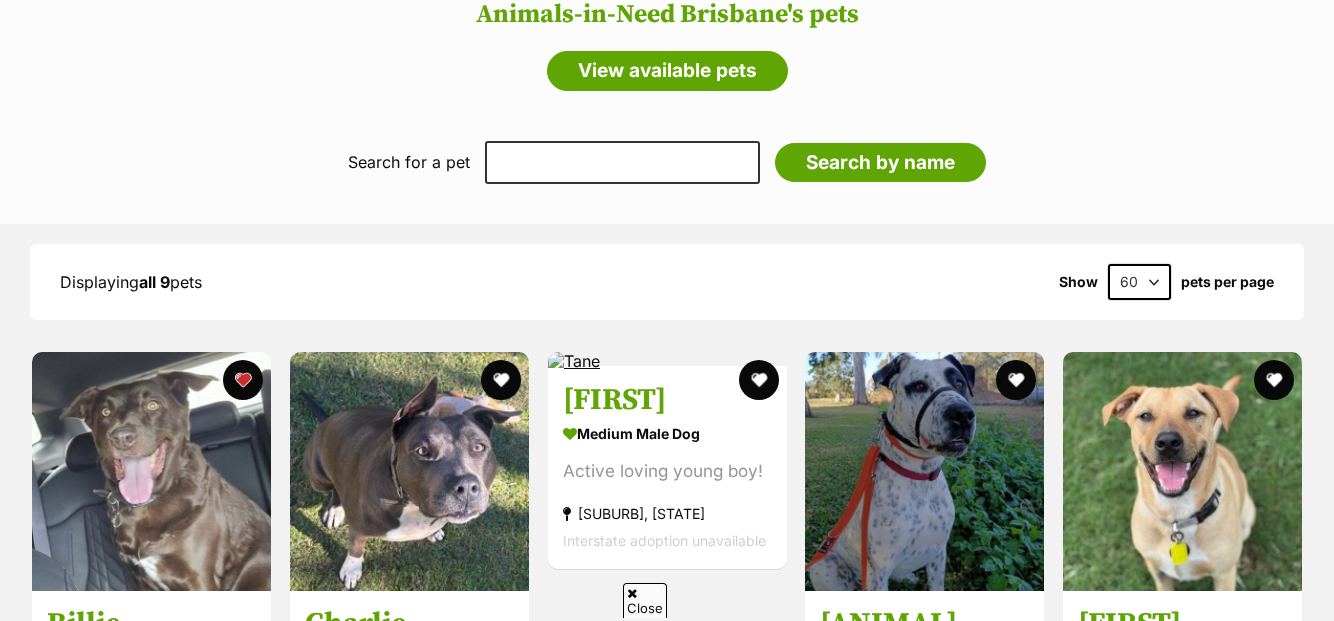 scroll, scrollTop: 1986, scrollLeft: 0, axis: vertical 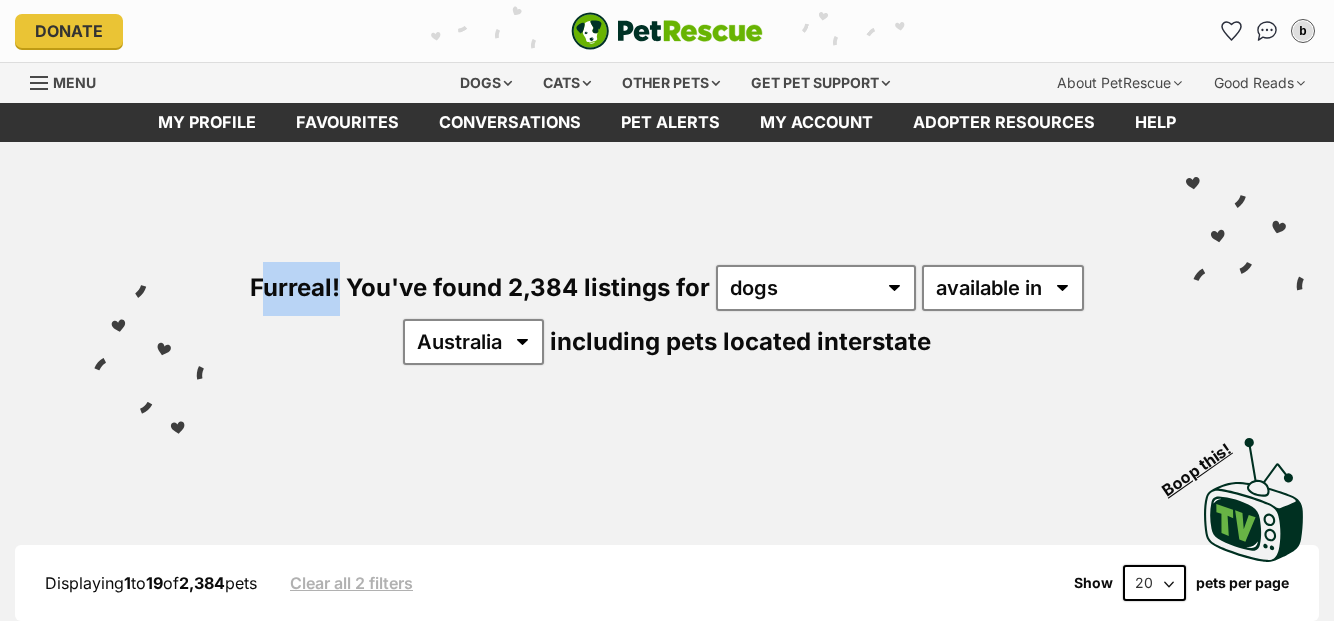 drag, startPoint x: 0, startPoint y: 0, endPoint x: 355, endPoint y: 221, distance: 418.16983 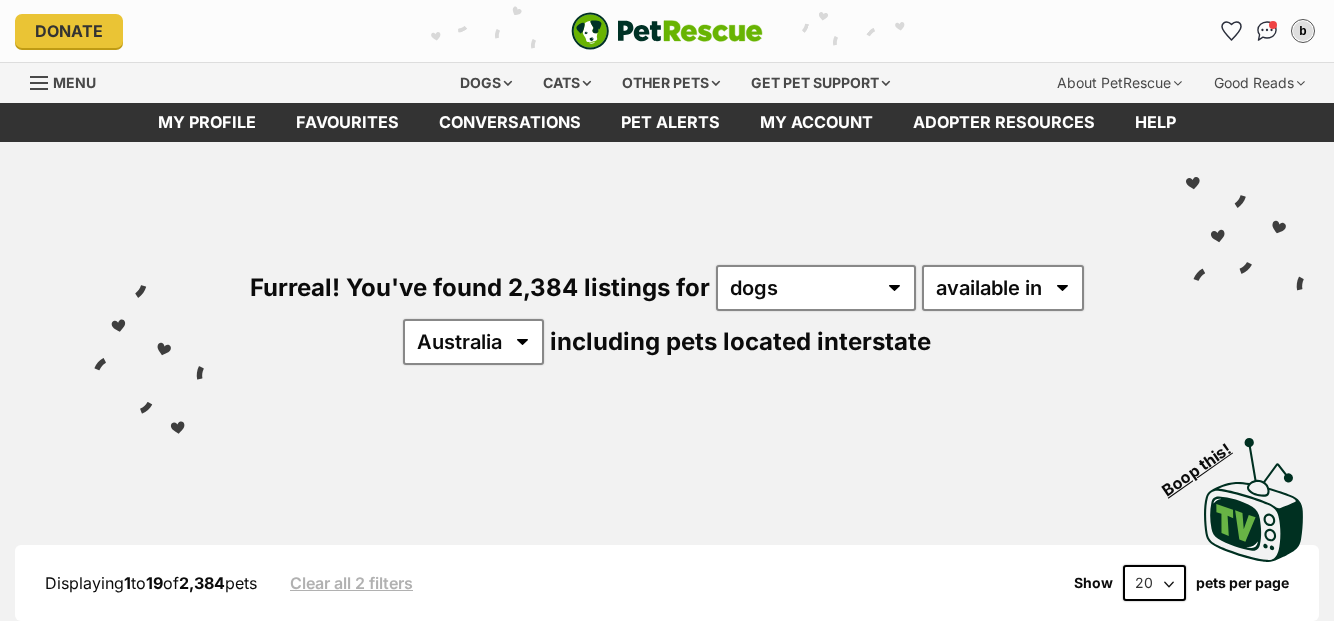 scroll, scrollTop: 51, scrollLeft: 0, axis: vertical 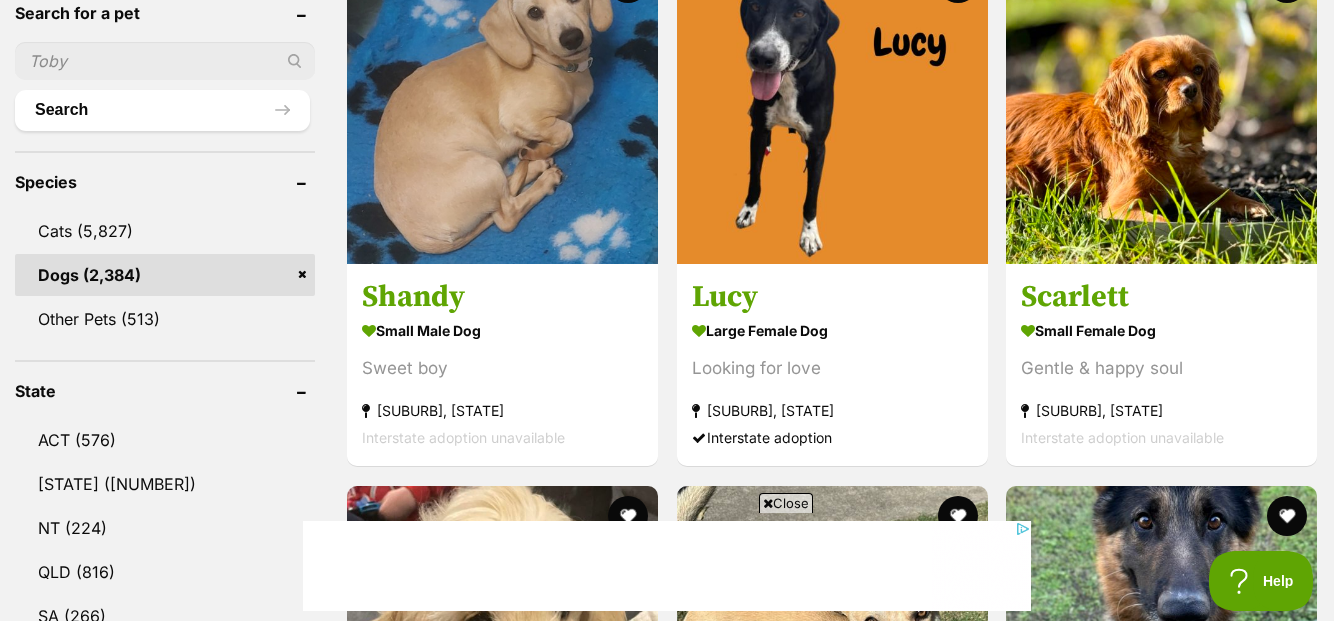 click on "Close" at bounding box center [786, 503] 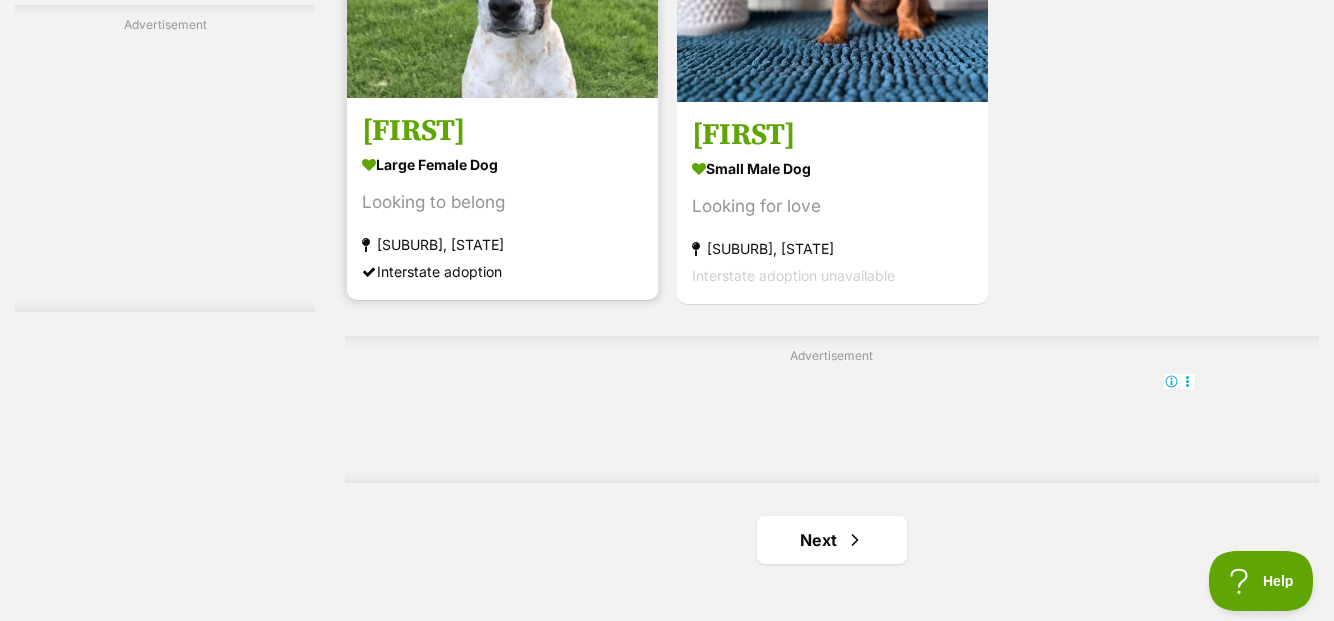 scroll, scrollTop: 4900, scrollLeft: 0, axis: vertical 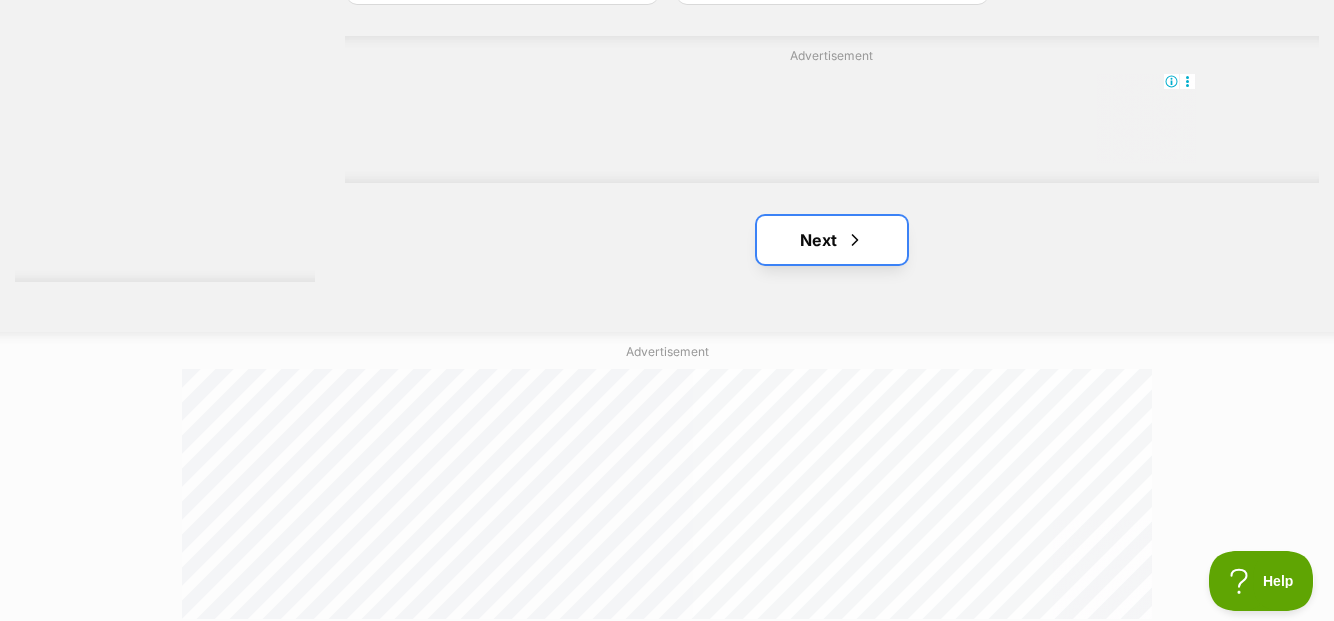 click at bounding box center [855, 240] 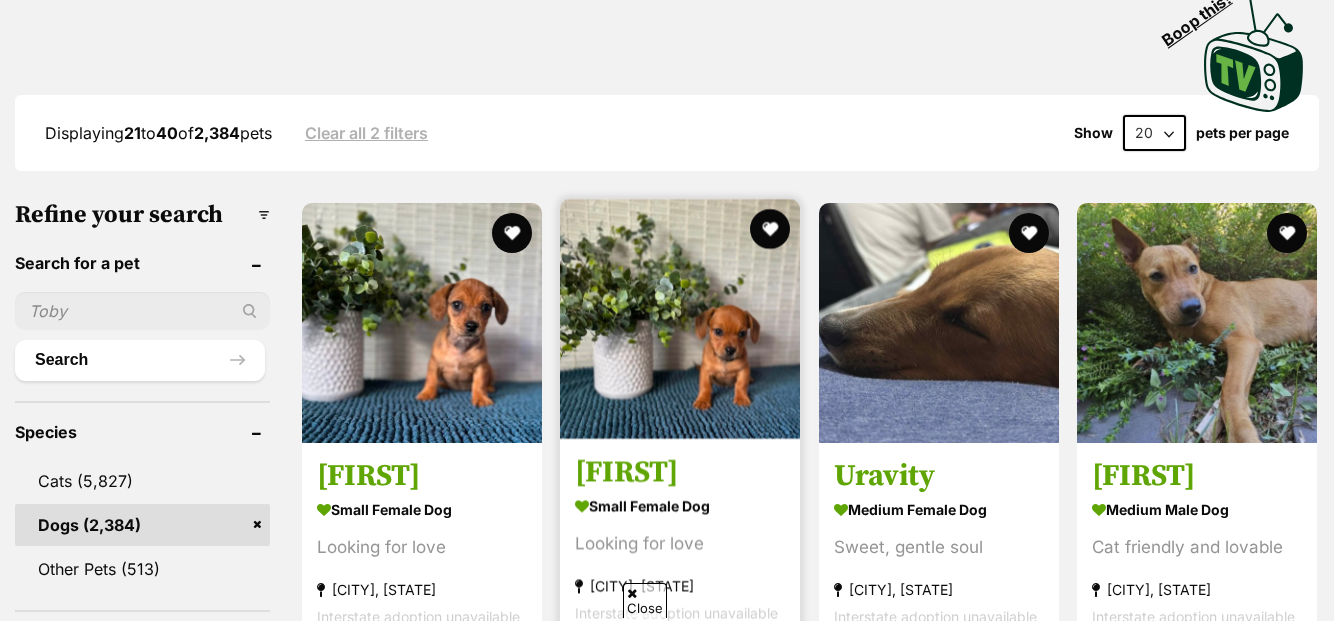 scroll, scrollTop: 700, scrollLeft: 0, axis: vertical 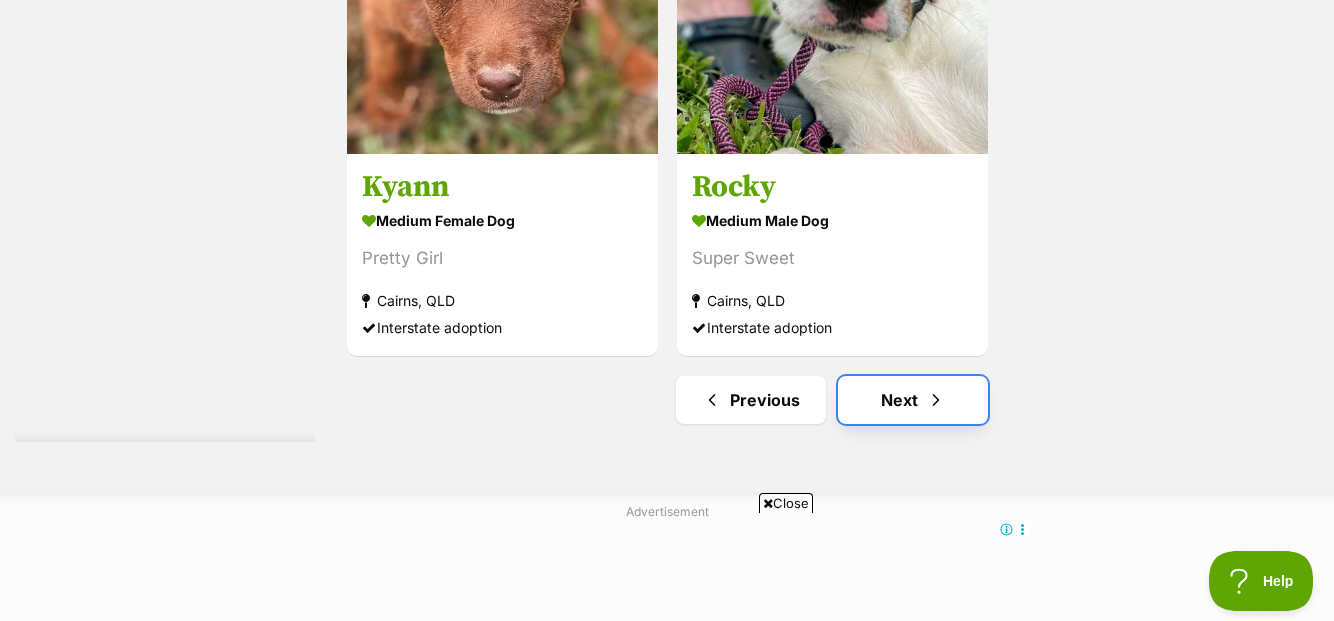 click on "Next" at bounding box center (913, 400) 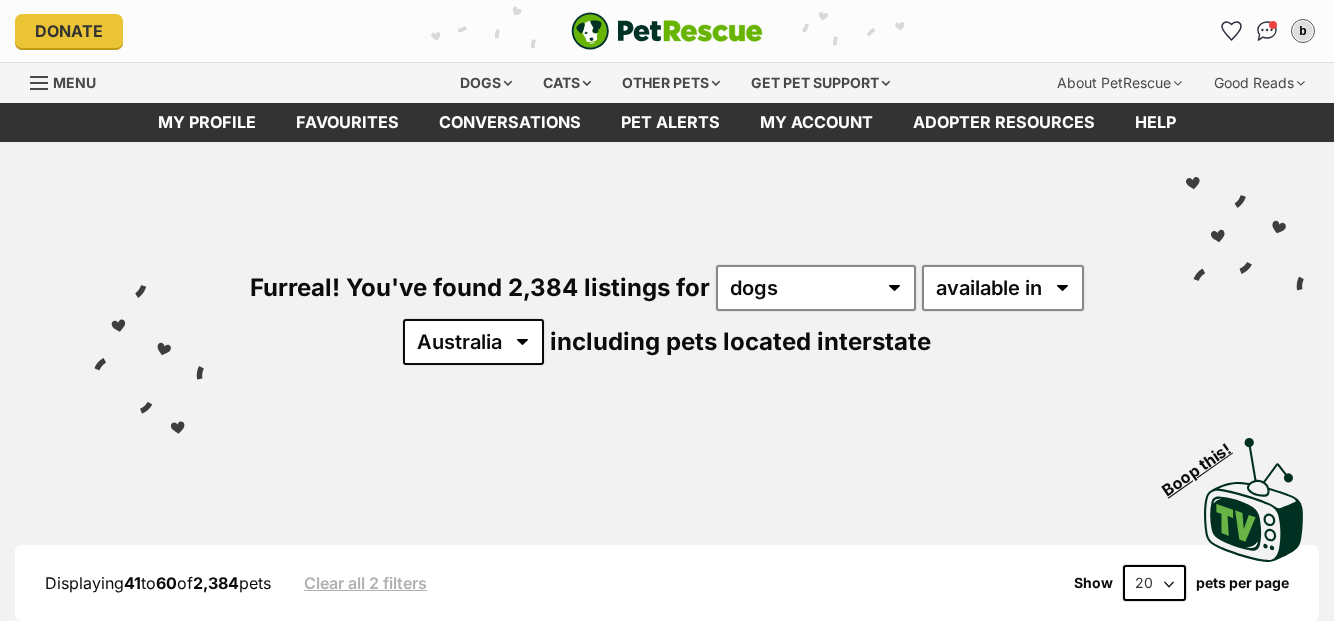 scroll, scrollTop: 200, scrollLeft: 0, axis: vertical 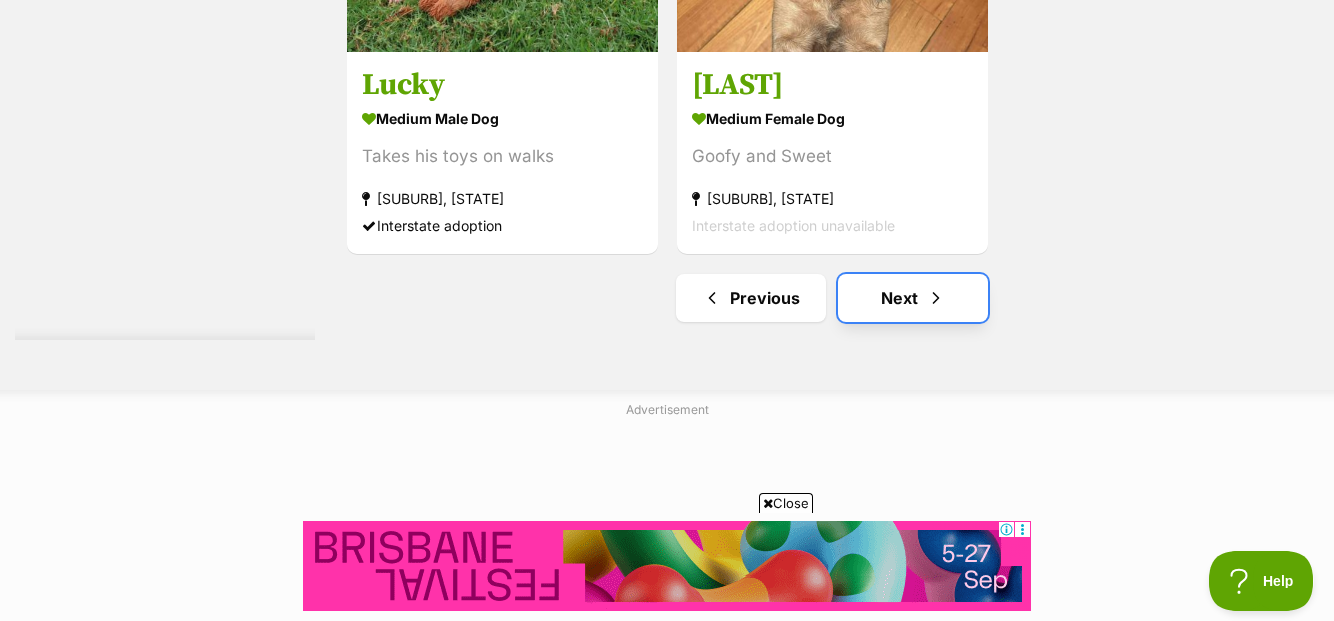 click on "Next" at bounding box center (913, 298) 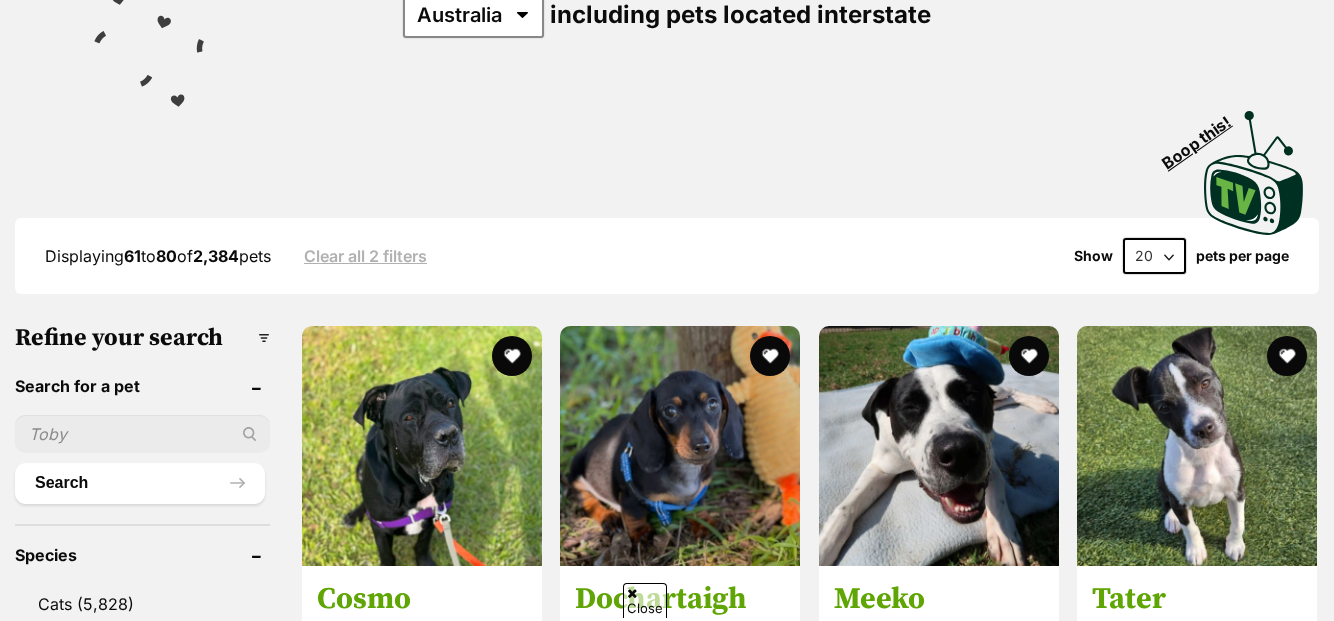 scroll, scrollTop: 400, scrollLeft: 0, axis: vertical 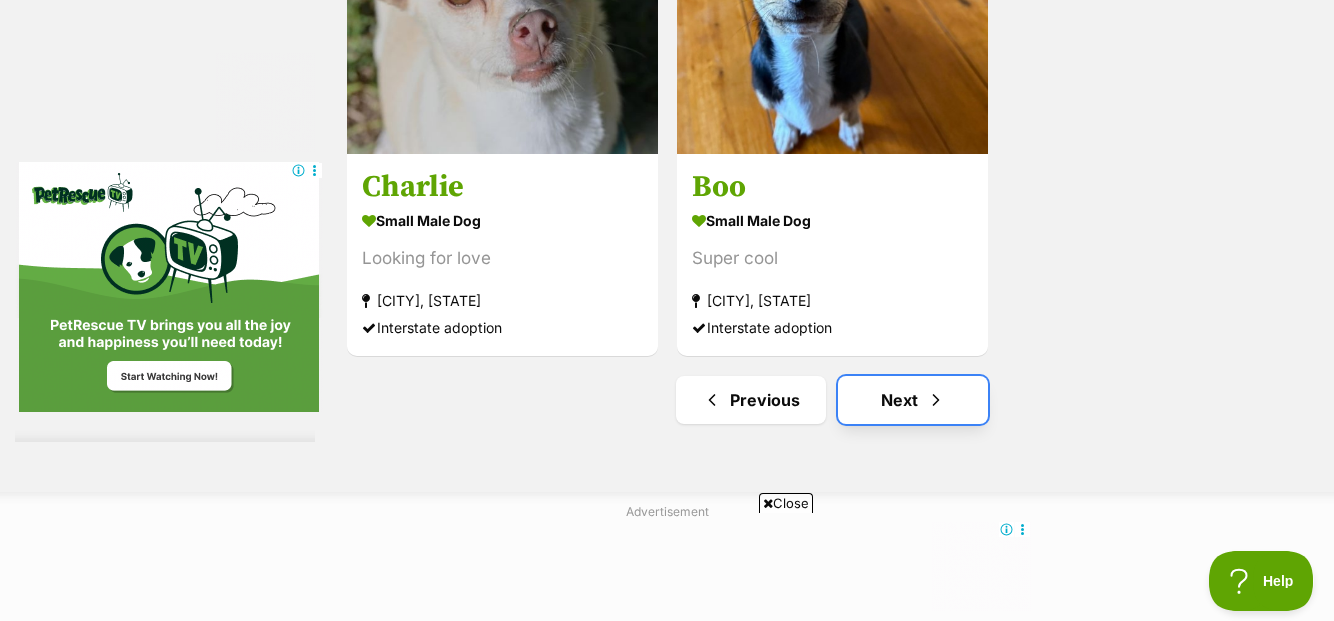 click on "Next" at bounding box center (913, 400) 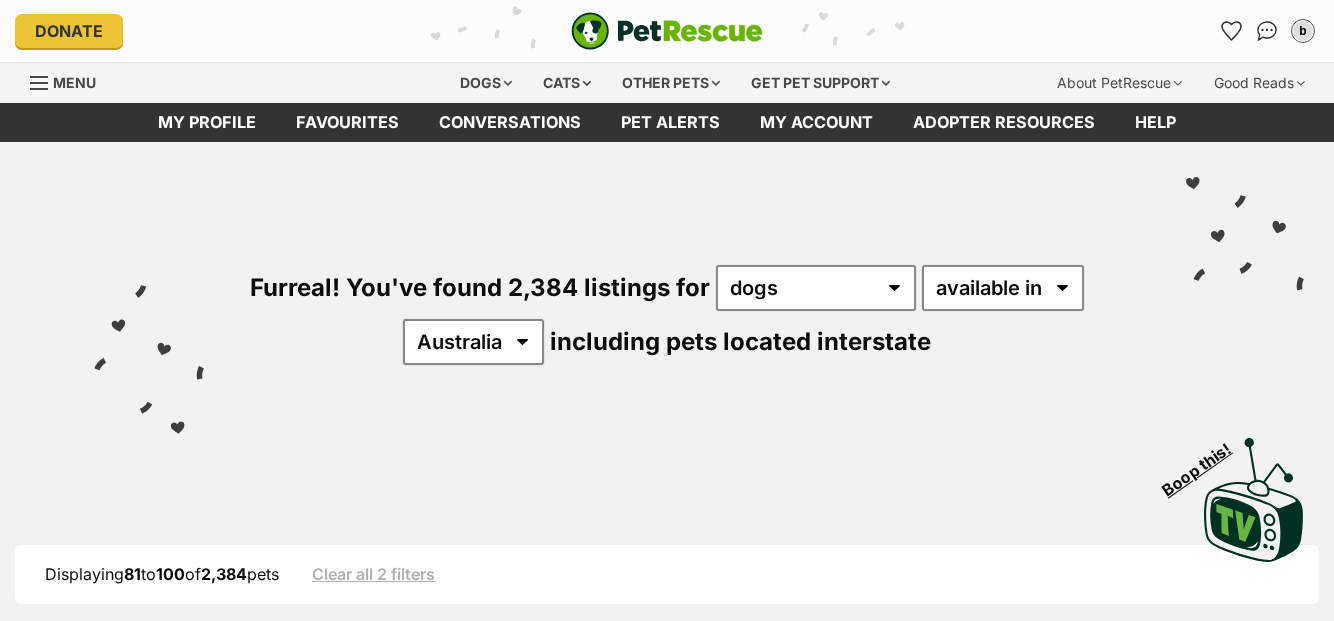 scroll, scrollTop: 0, scrollLeft: 0, axis: both 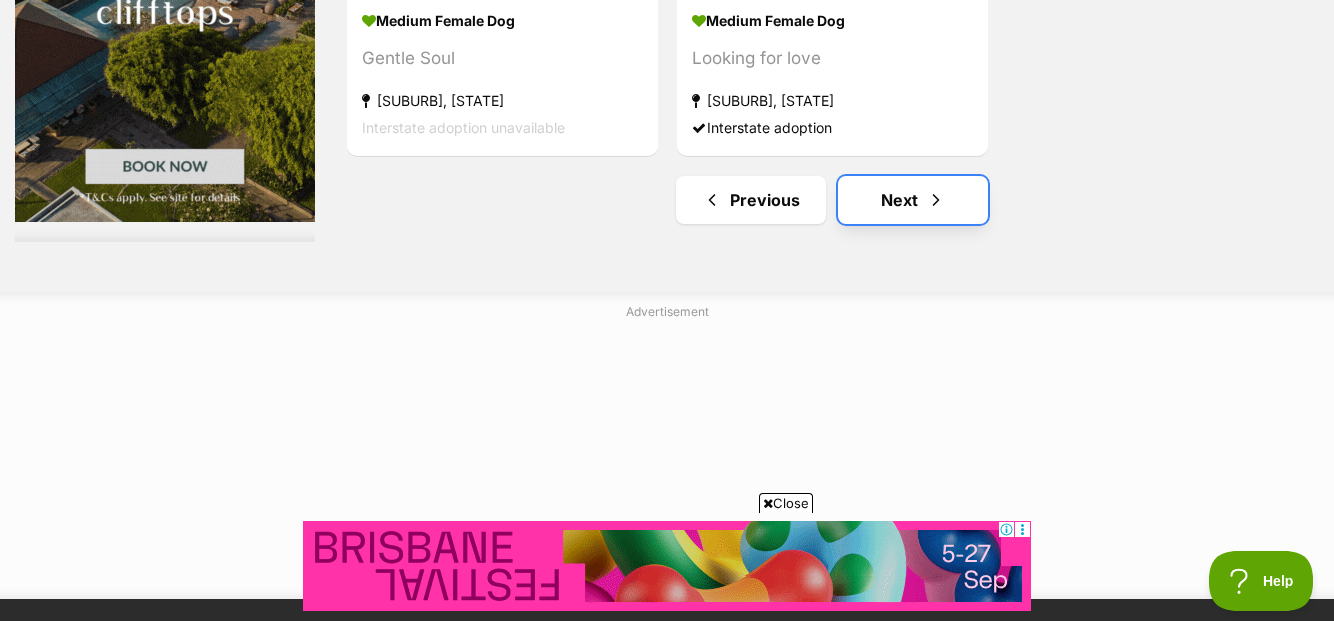 click on "Next" at bounding box center [913, 200] 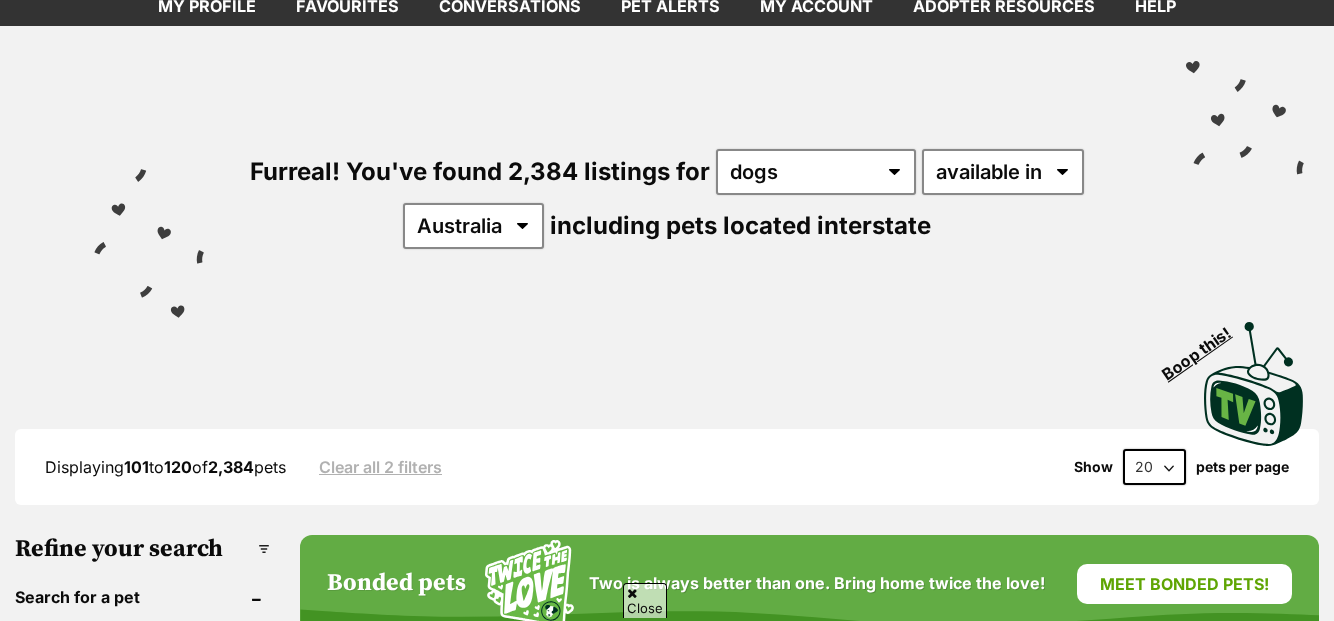 scroll, scrollTop: 300, scrollLeft: 0, axis: vertical 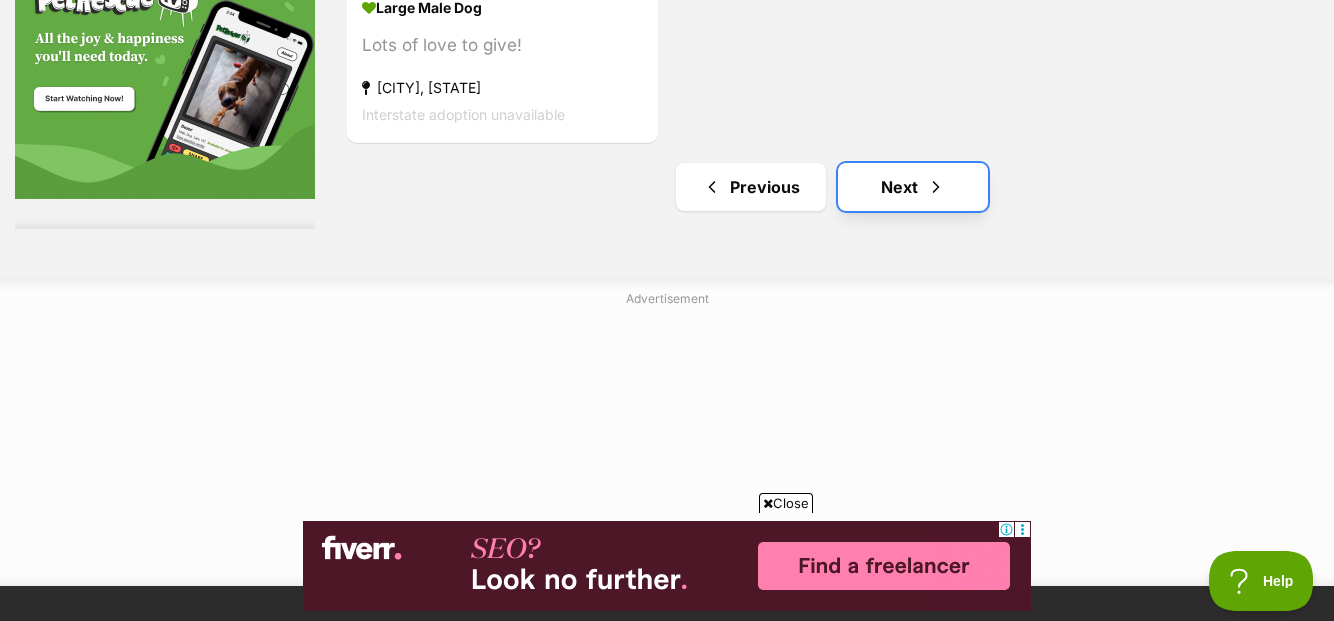 click on "Next" at bounding box center [913, 187] 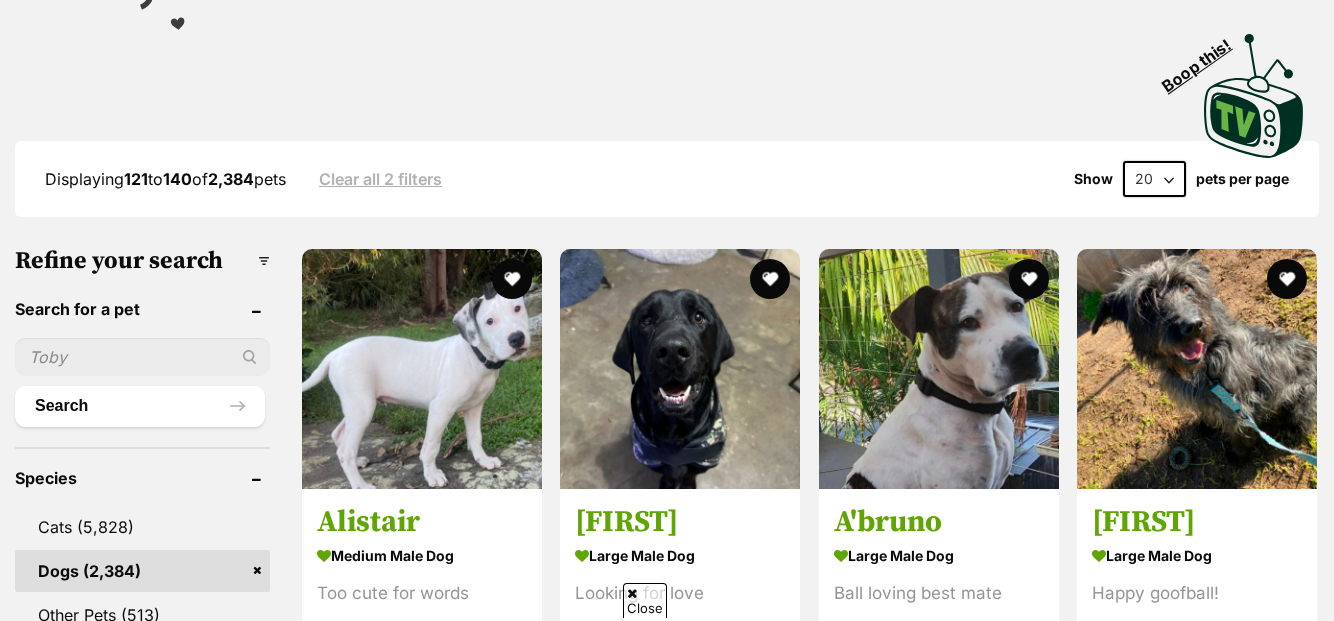 scroll, scrollTop: 600, scrollLeft: 0, axis: vertical 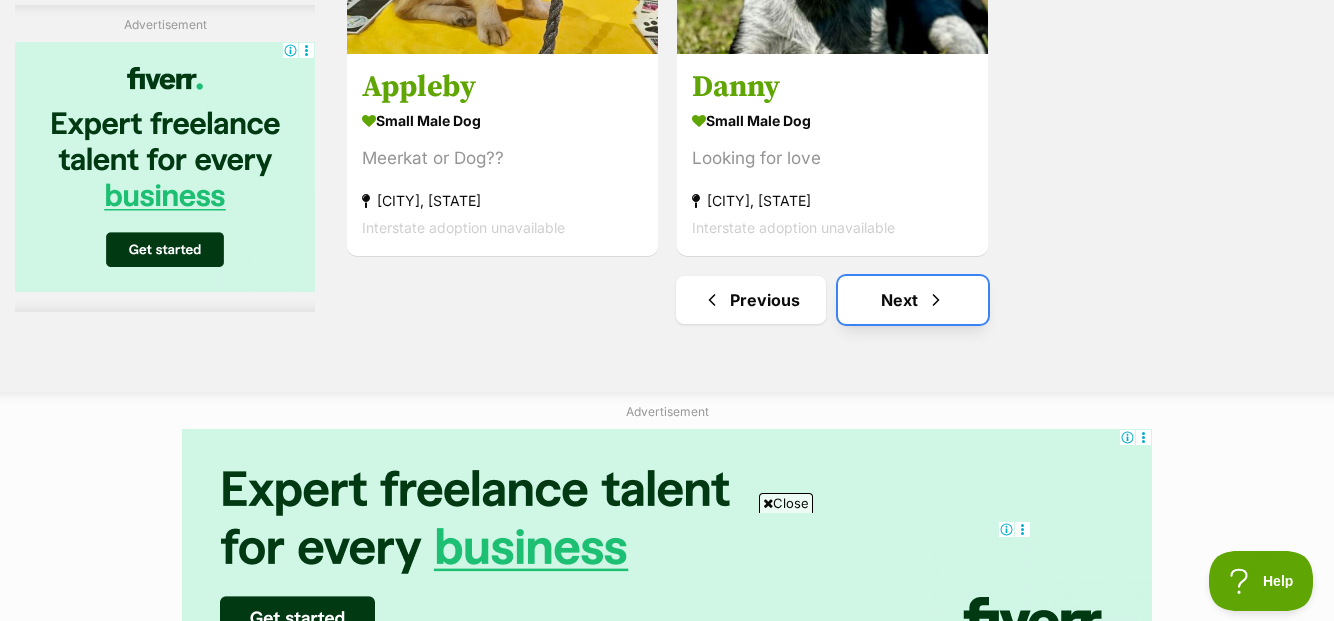 click at bounding box center (936, 300) 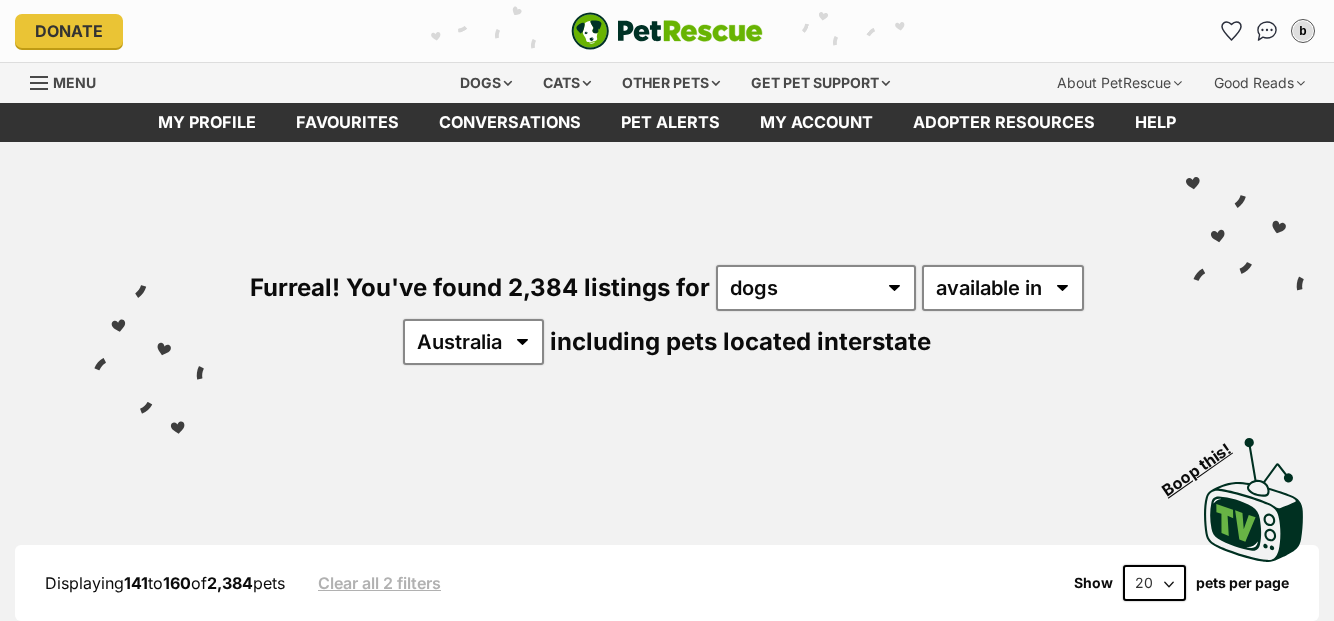 scroll, scrollTop: 0, scrollLeft: 0, axis: both 